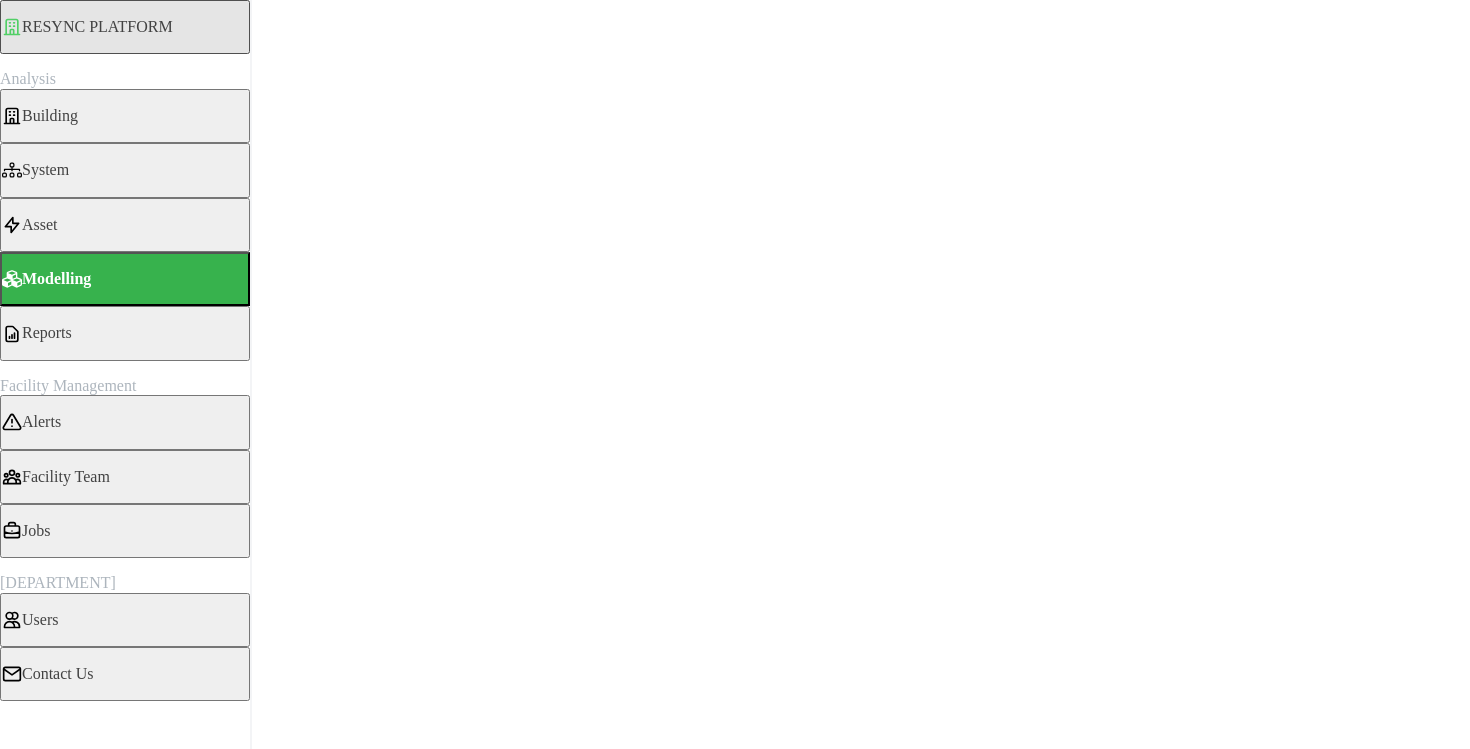 scroll, scrollTop: 0, scrollLeft: 0, axis: both 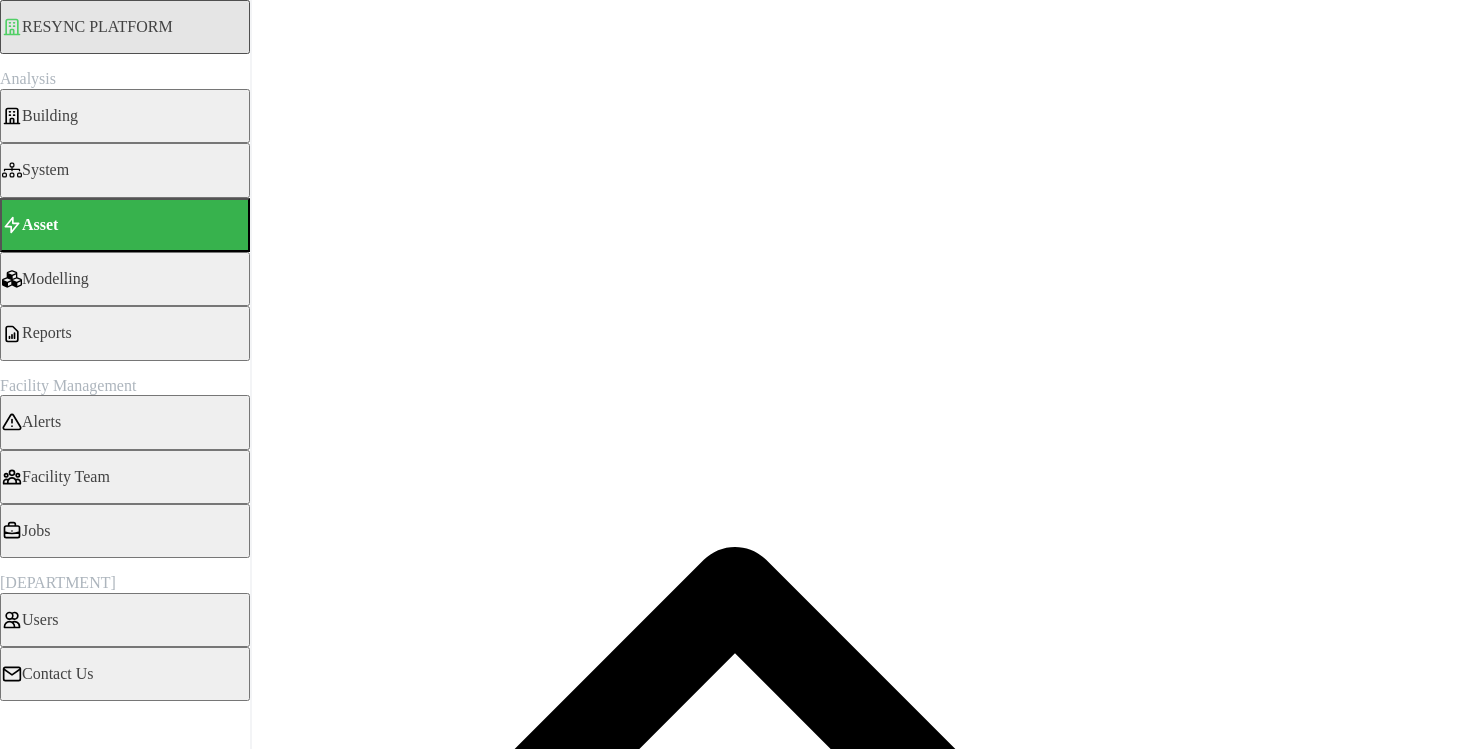 click on "Select Locations/Assets" at bounding box center [84, 1752] 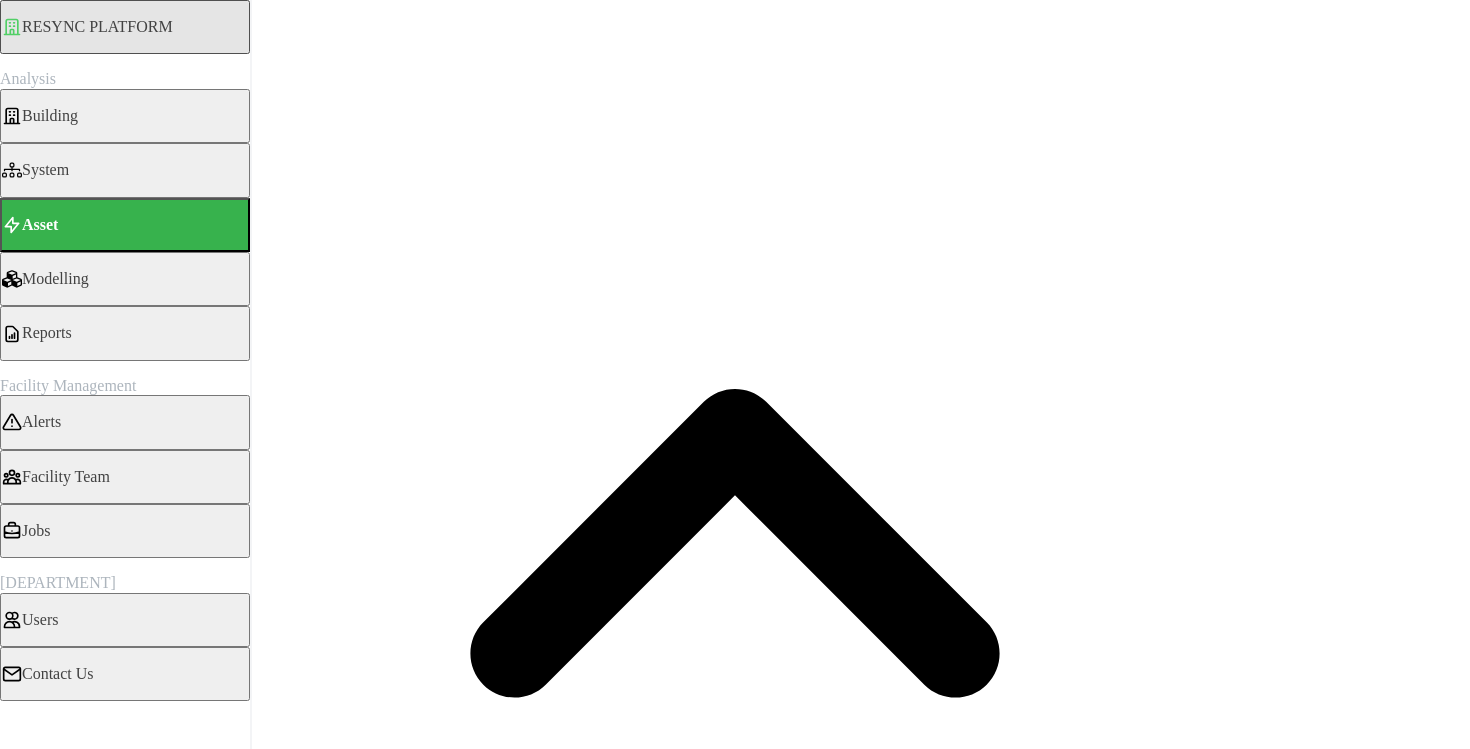scroll, scrollTop: 176, scrollLeft: 0, axis: vertical 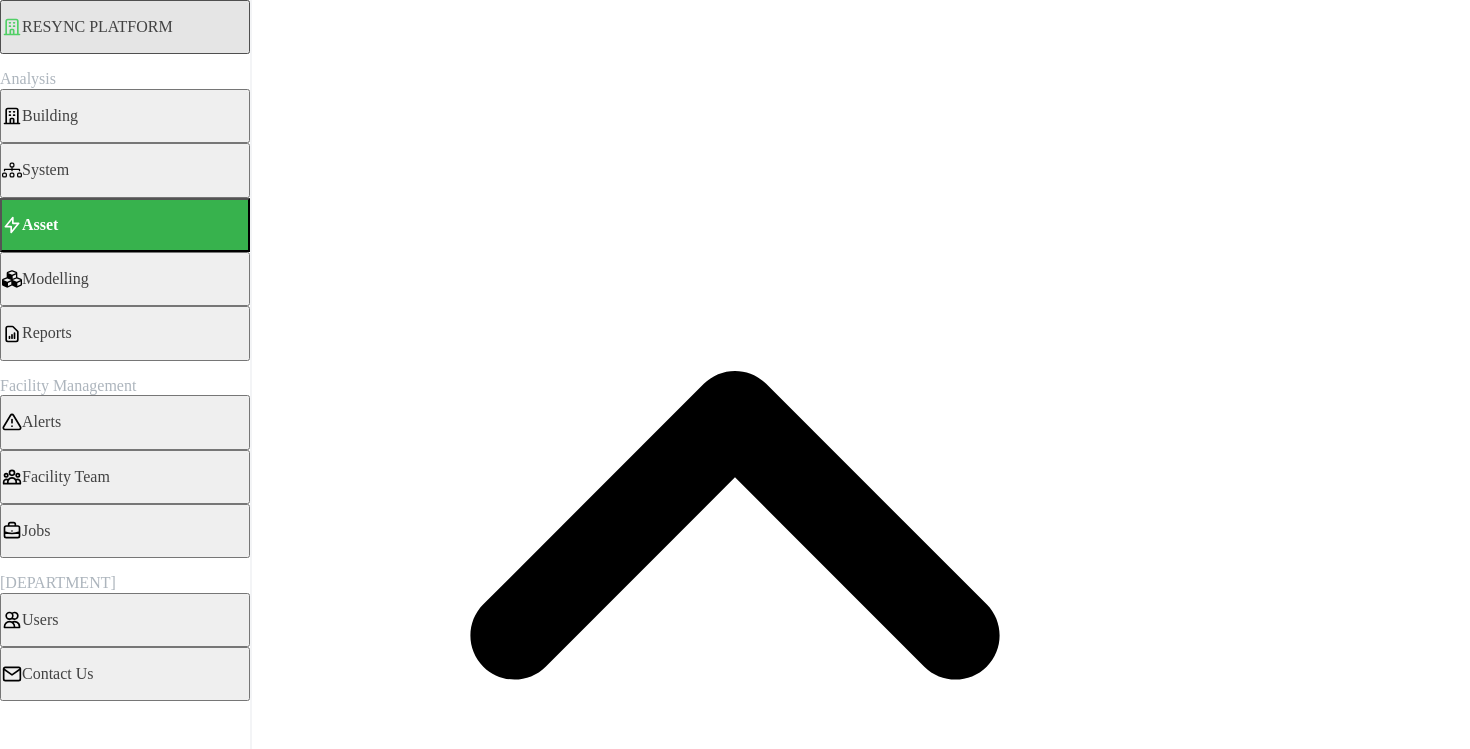 click on "Render chart" at bounding box center [76, 10864] 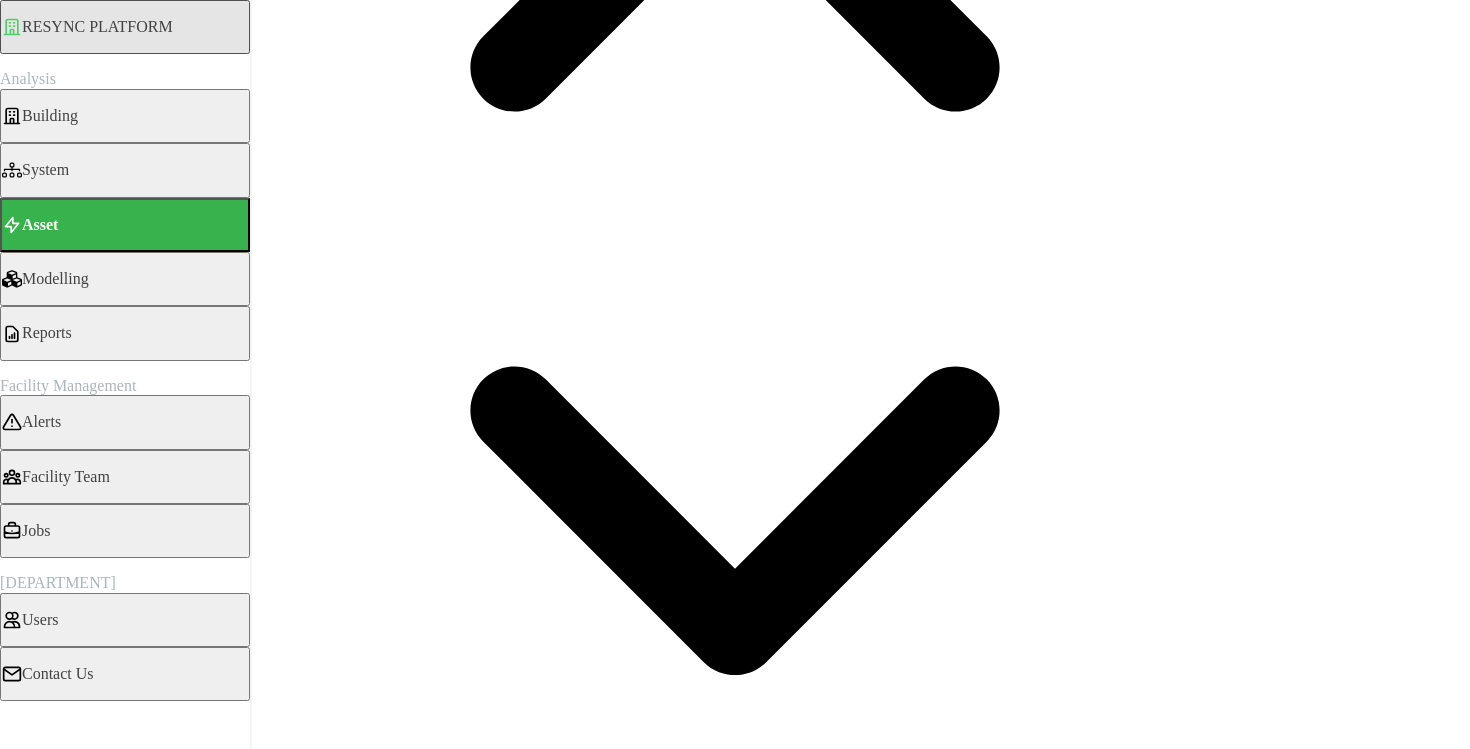 scroll, scrollTop: 0, scrollLeft: 0, axis: both 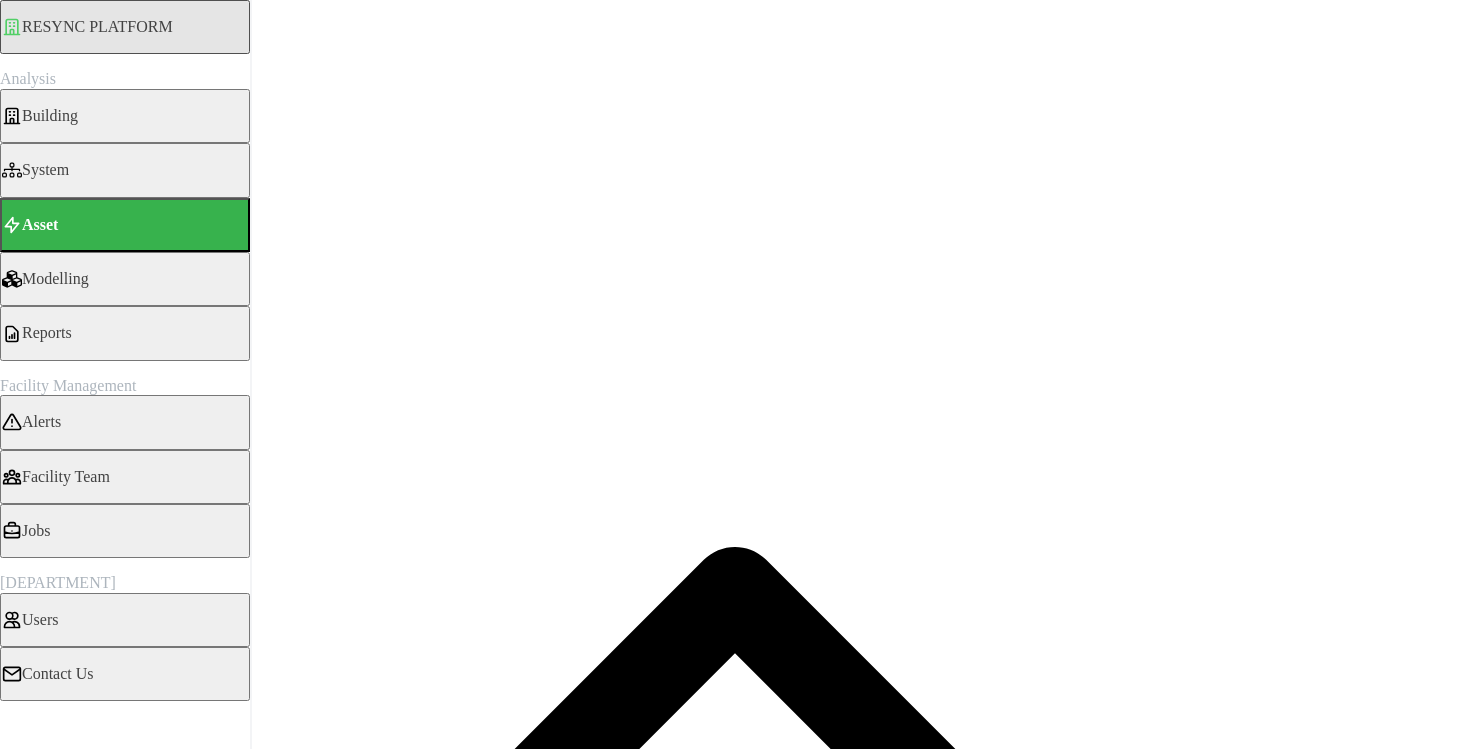 click on "15m" at bounding box center [27, 3493] 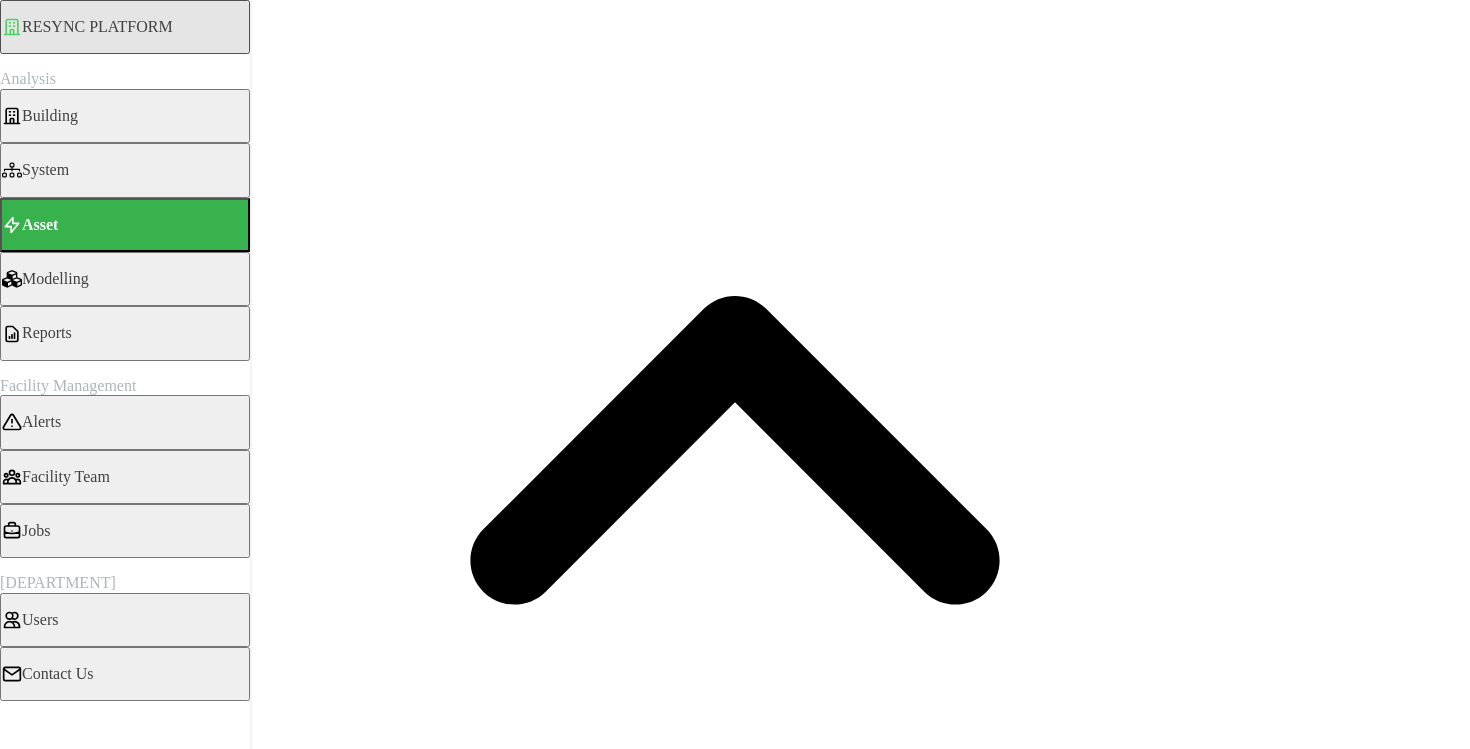 scroll, scrollTop: 284, scrollLeft: 0, axis: vertical 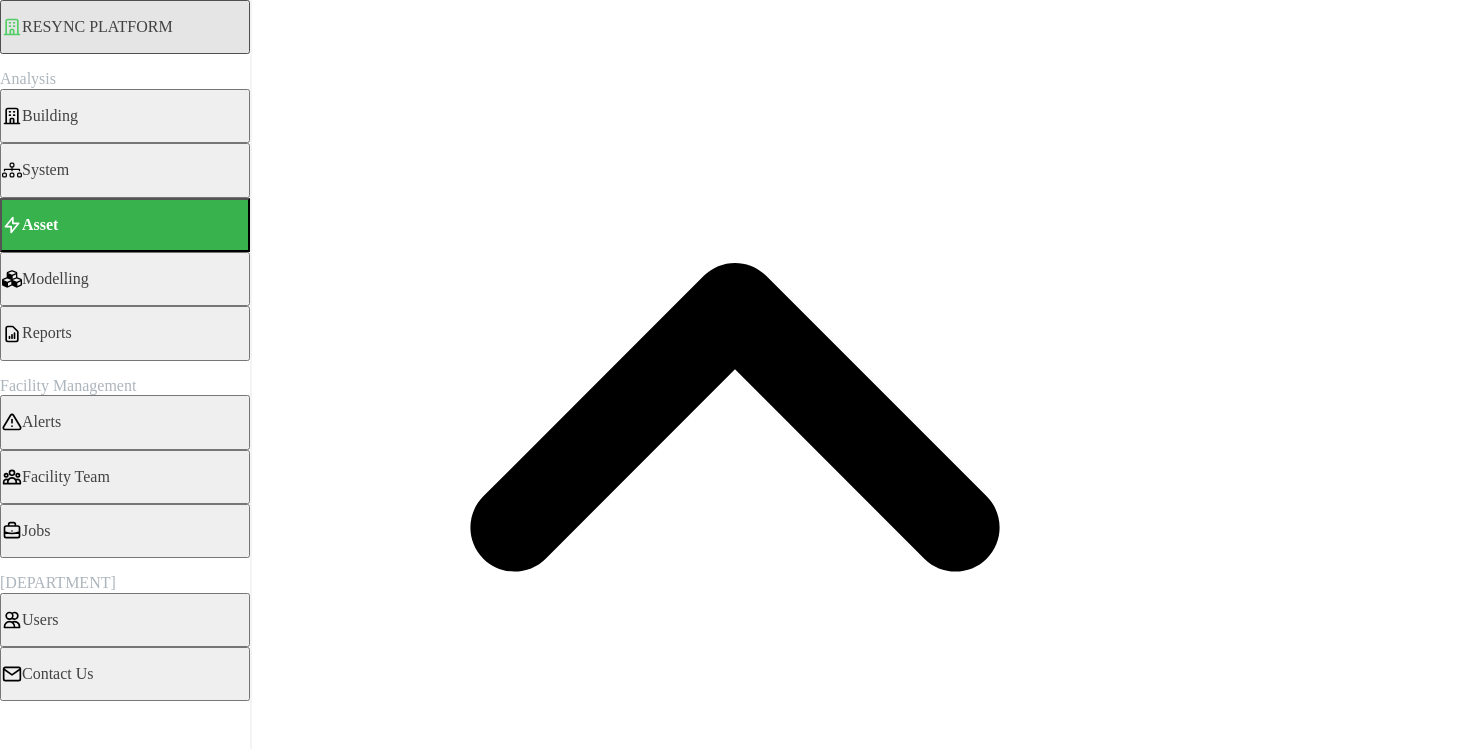 click on "Render chart" at bounding box center [76, 10756] 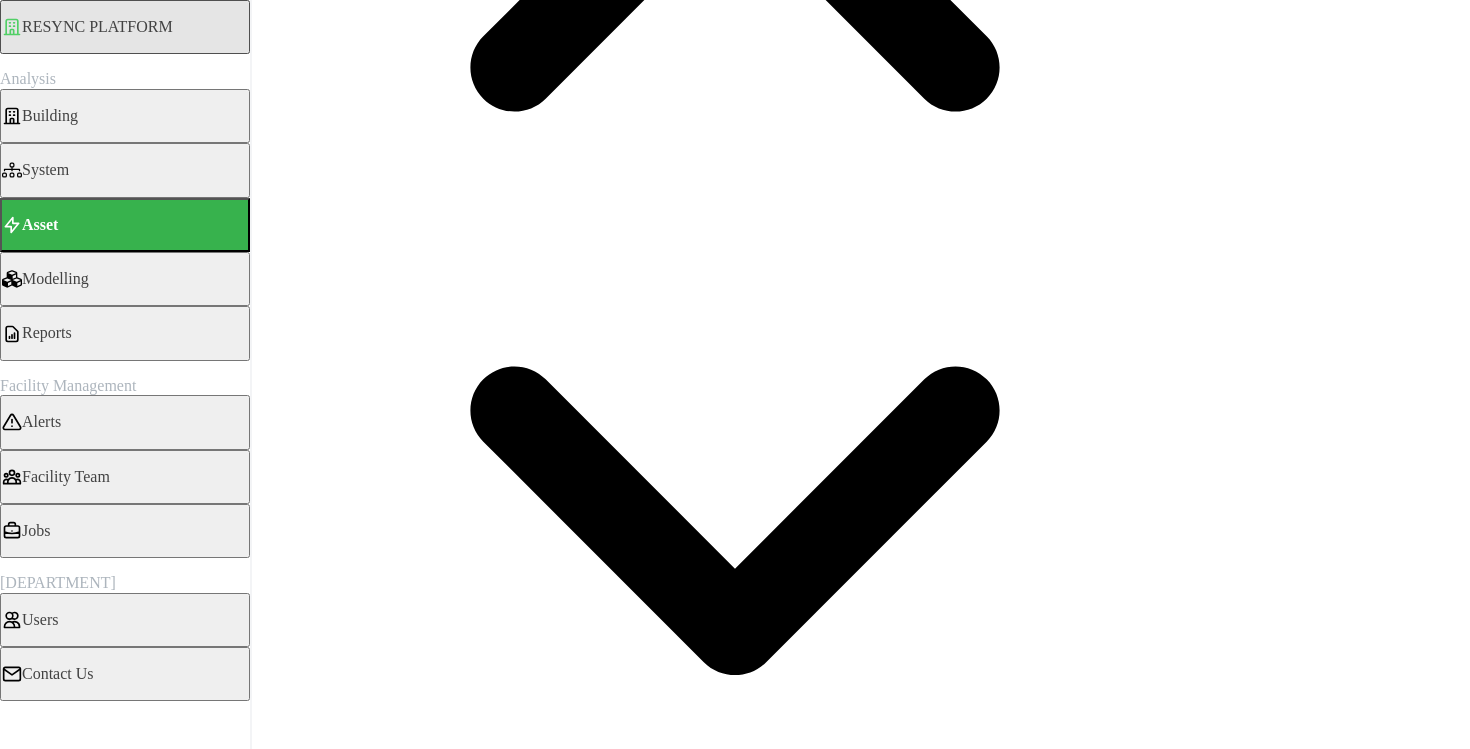 scroll, scrollTop: 0, scrollLeft: 0, axis: both 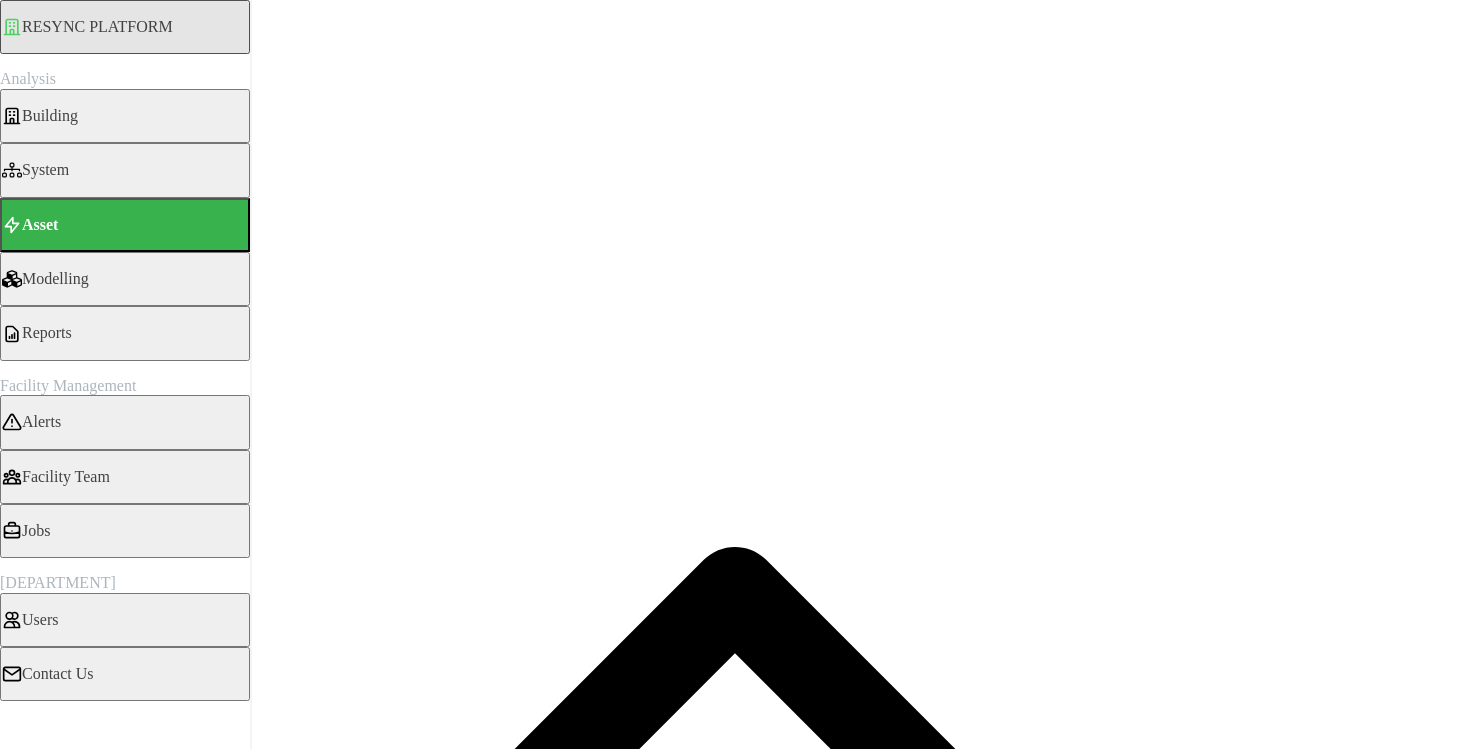 click on "Building" at bounding box center (50, 116) 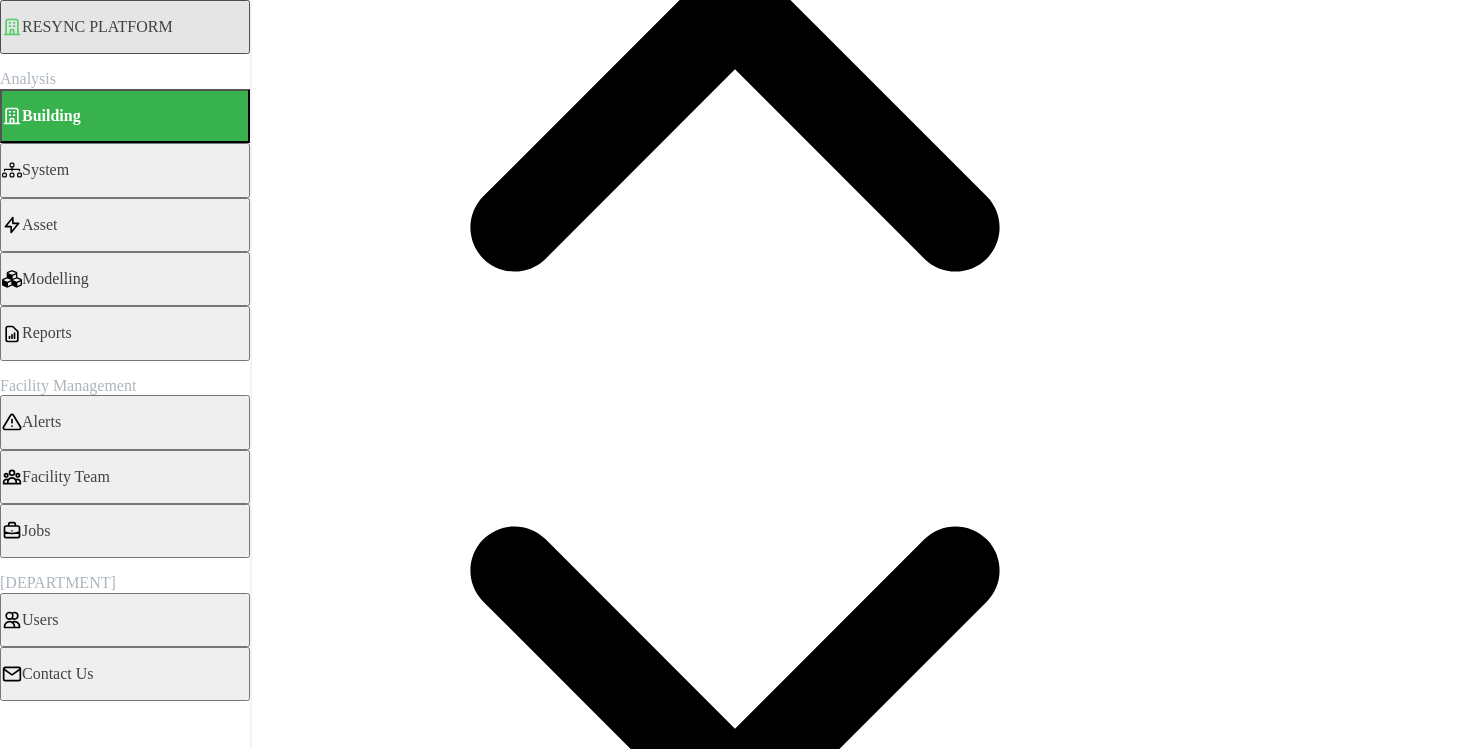 scroll, scrollTop: 447, scrollLeft: 0, axis: vertical 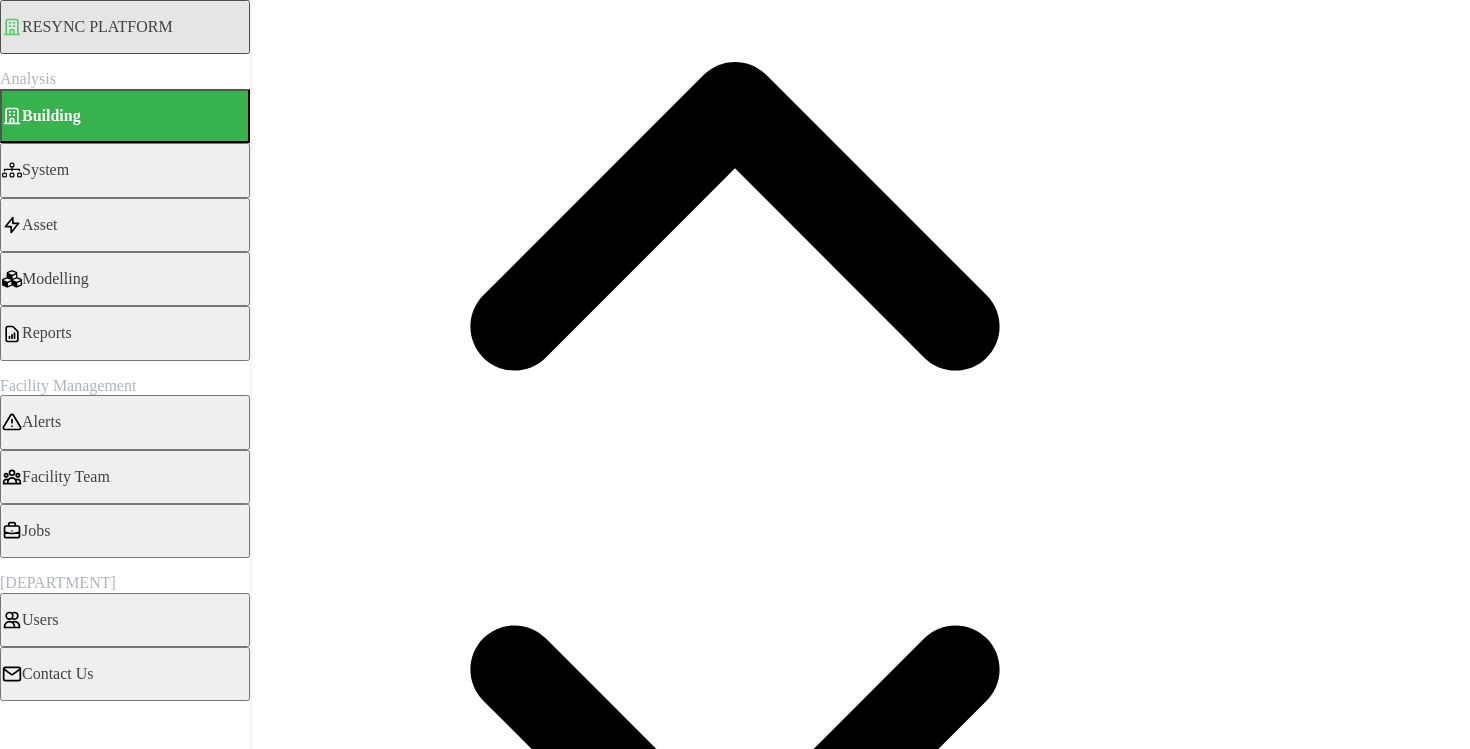 type 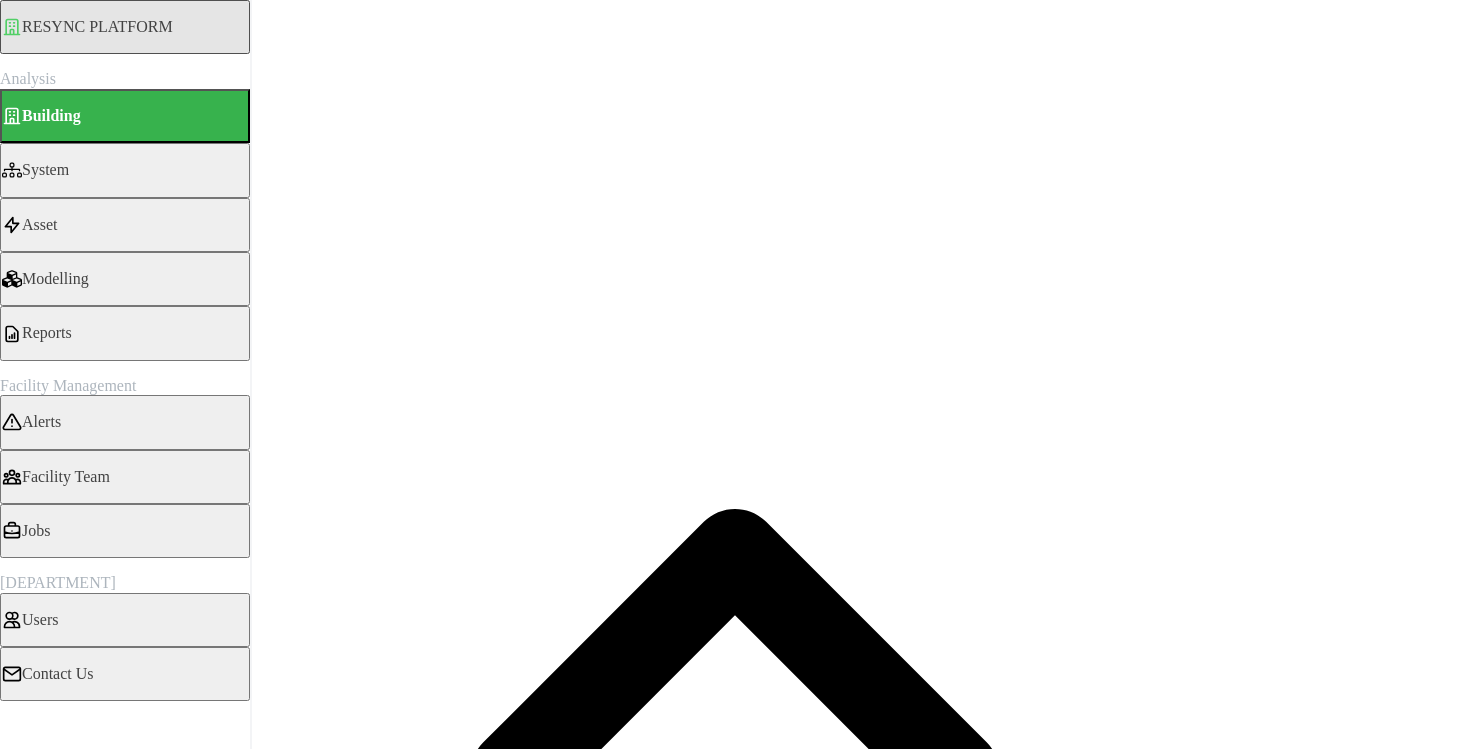 click on "[MONTH] [YEAR]" at bounding box center (100, 1696) 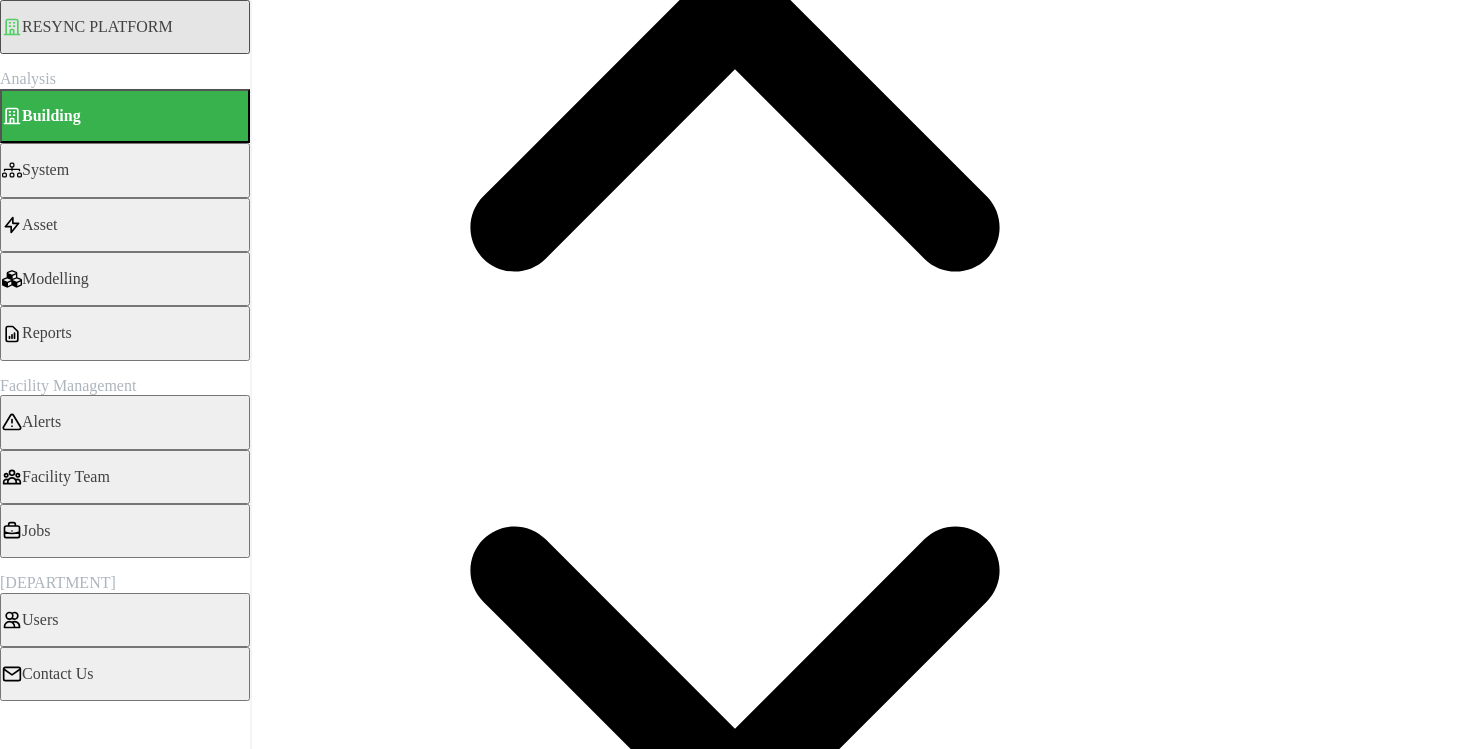 scroll, scrollTop: 0, scrollLeft: 0, axis: both 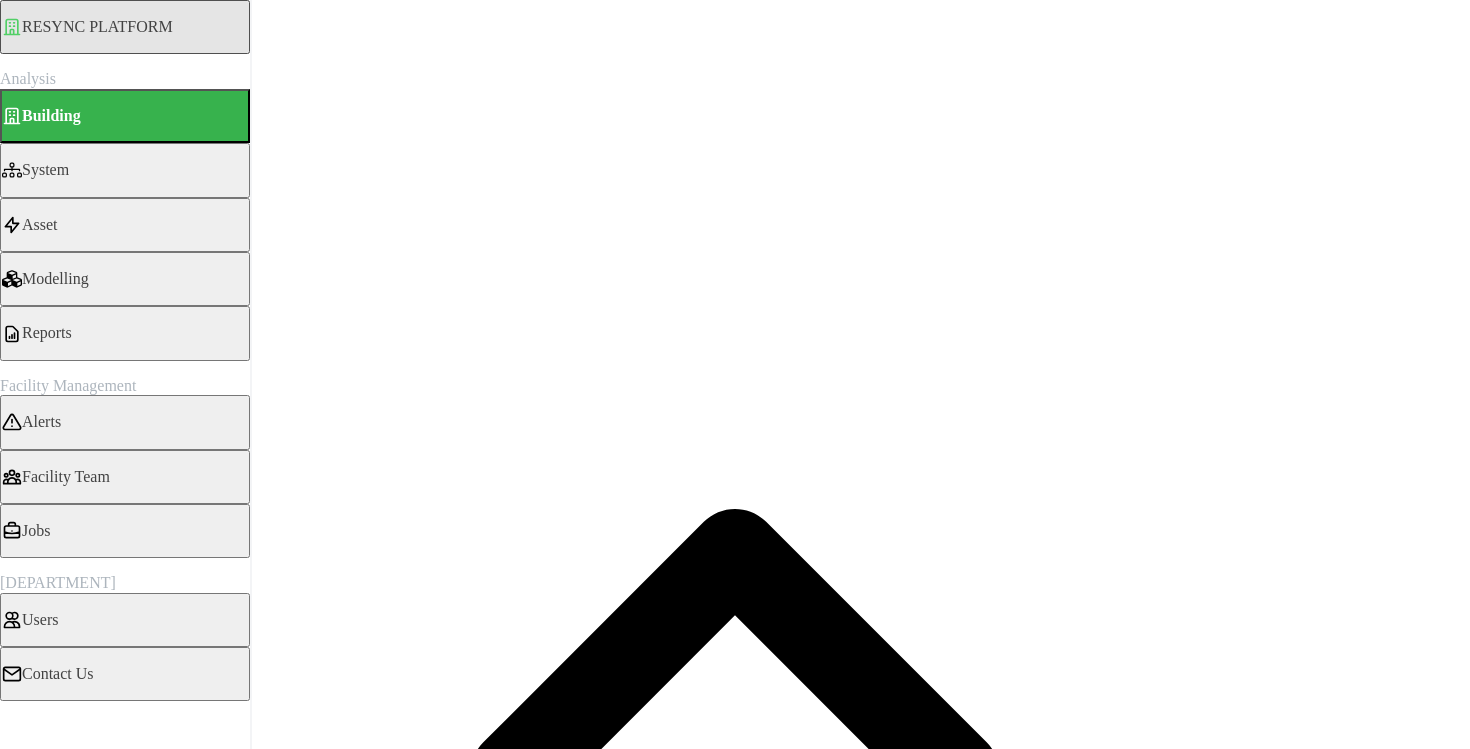 click on "Asset" at bounding box center [125, 225] 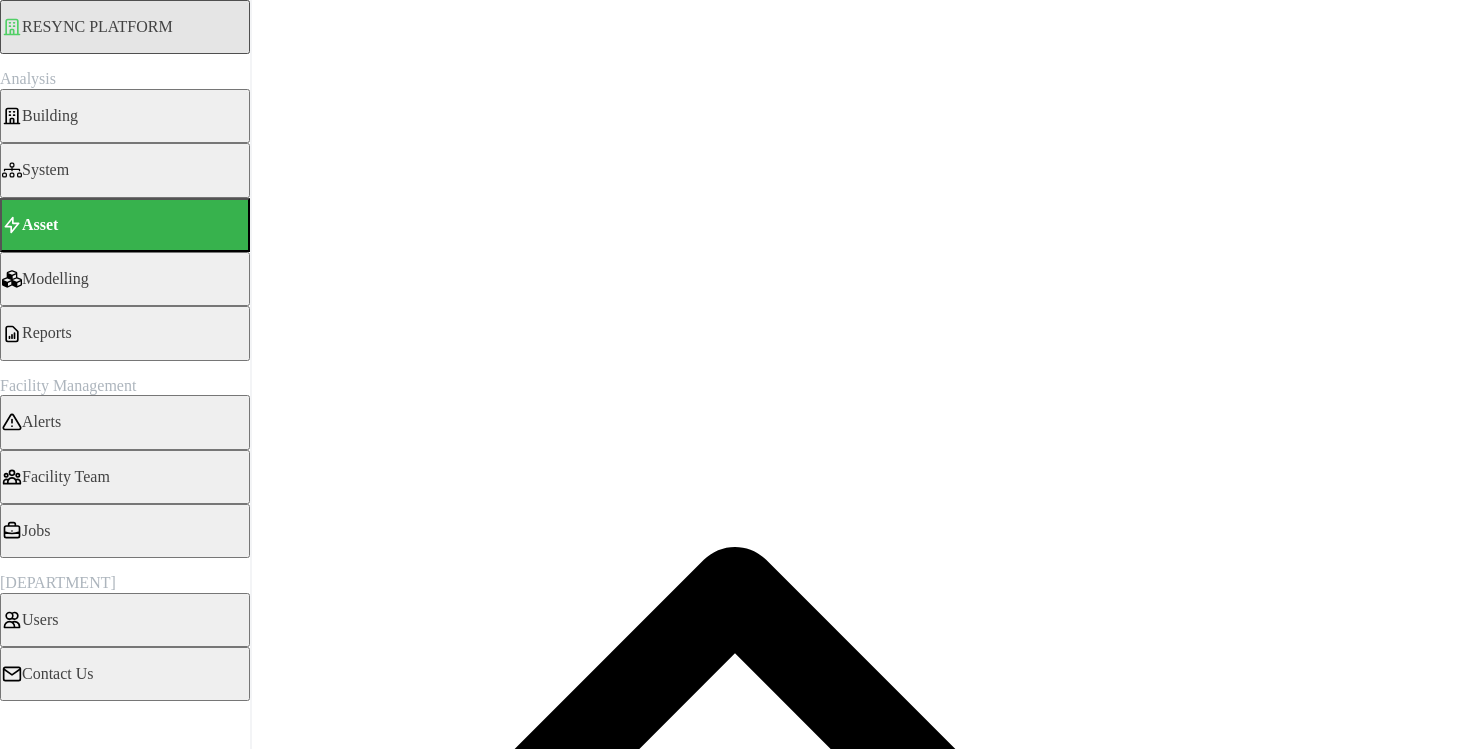 click on "Modelling" at bounding box center [55, 279] 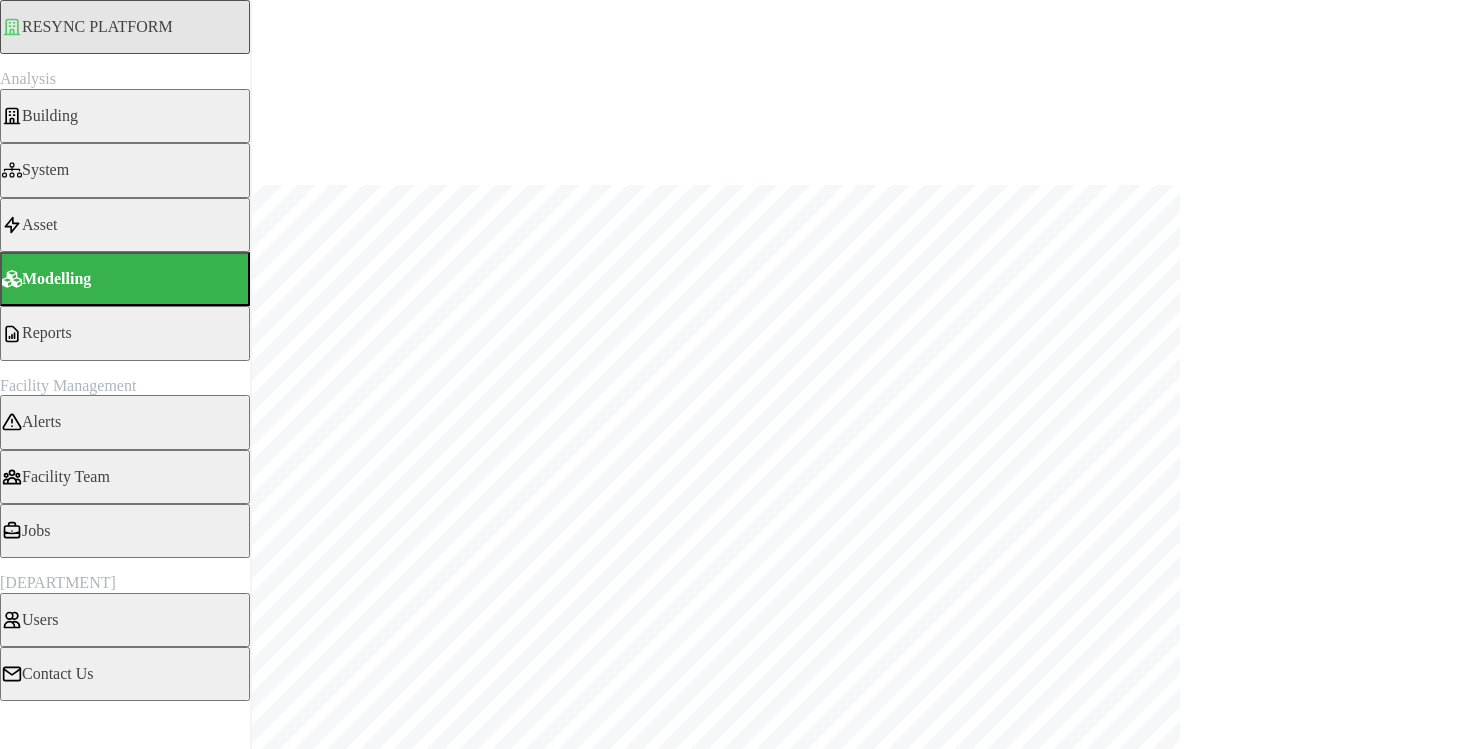 click on "System" at bounding box center (125, 170) 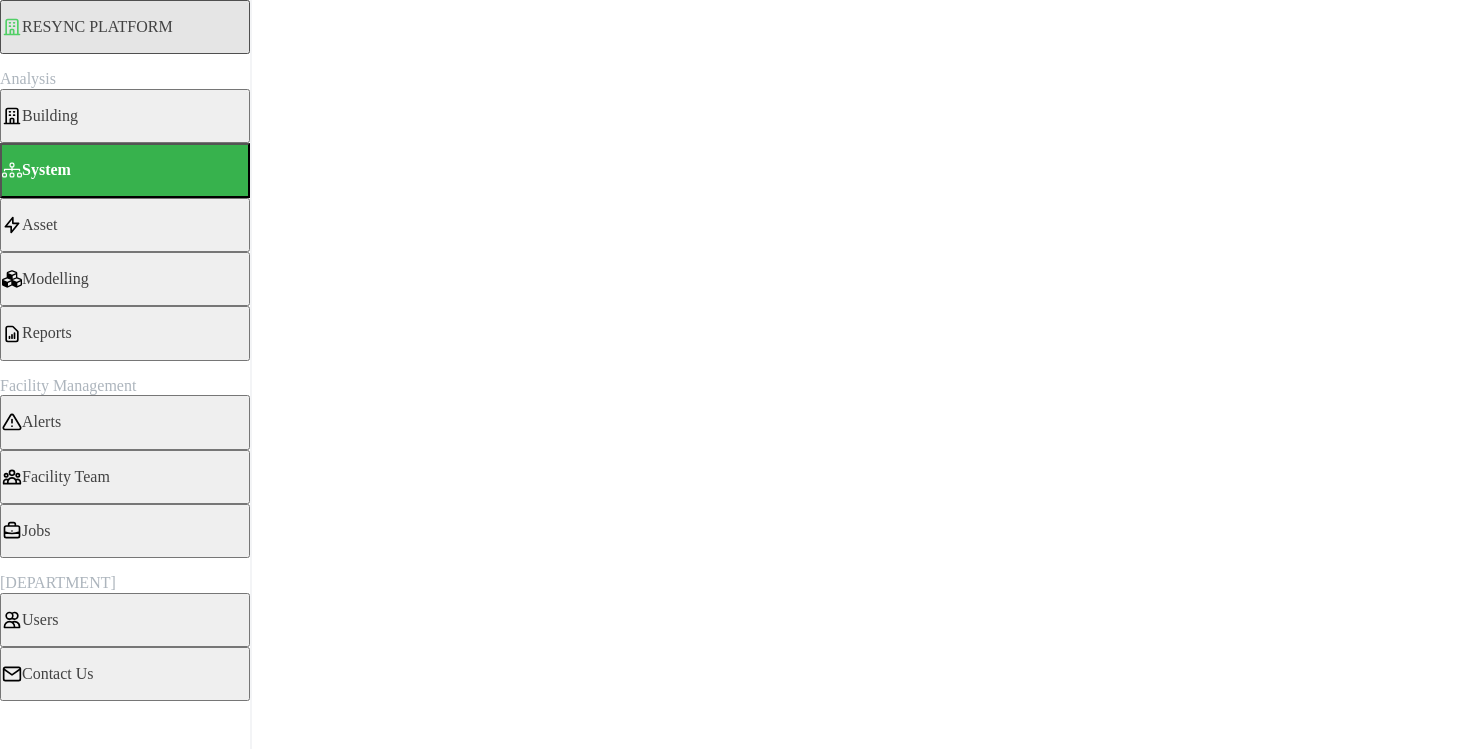 click on "Select location" at bounding box center [735, 273] 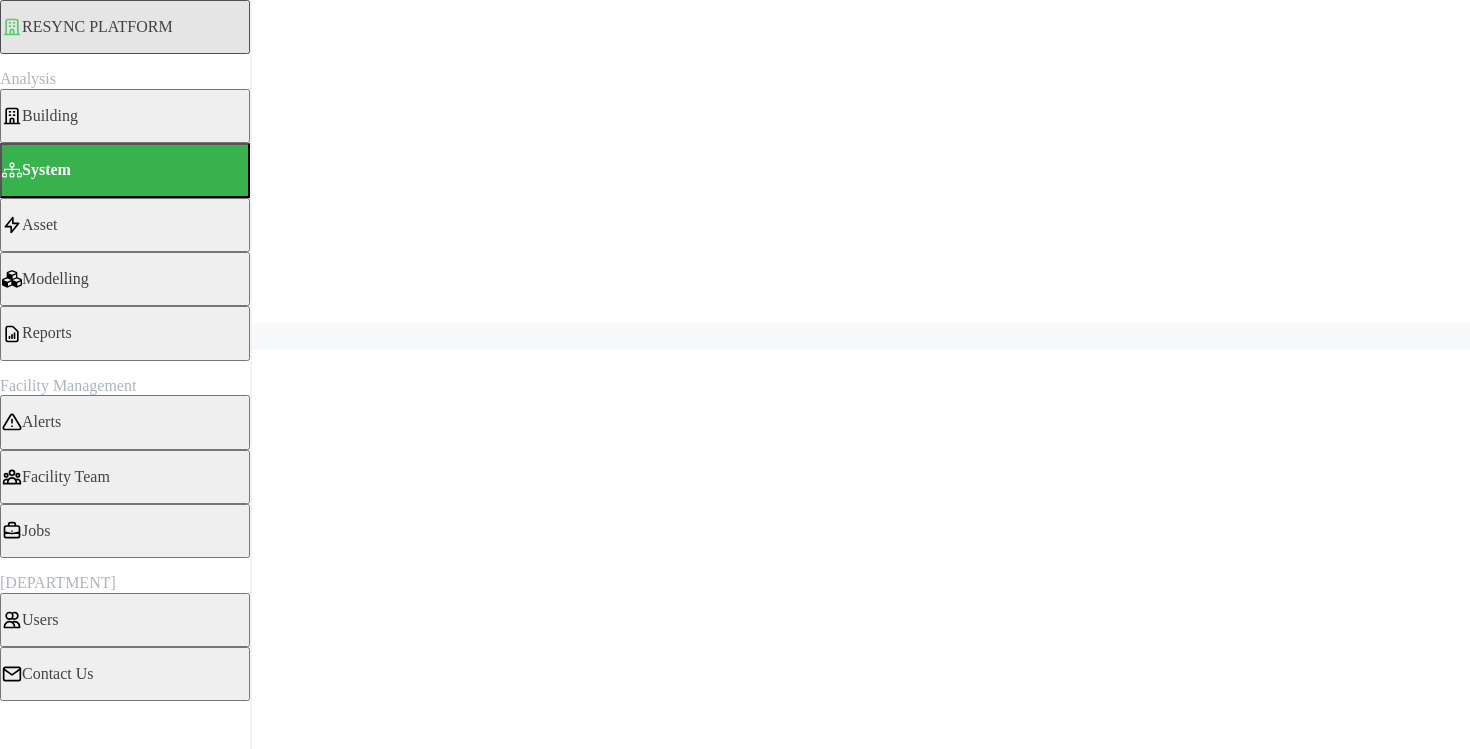 click at bounding box center (8, 334) 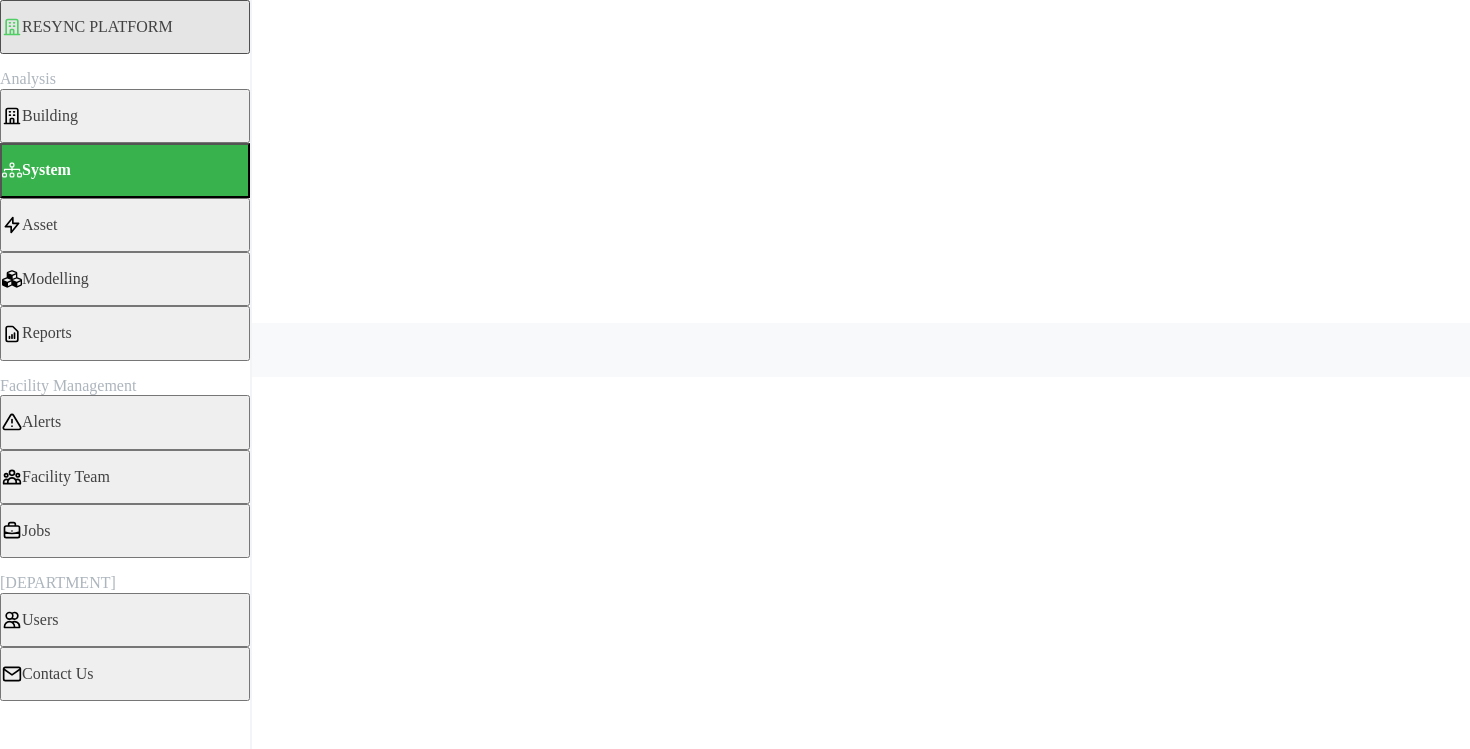 click at bounding box center (24, 364) 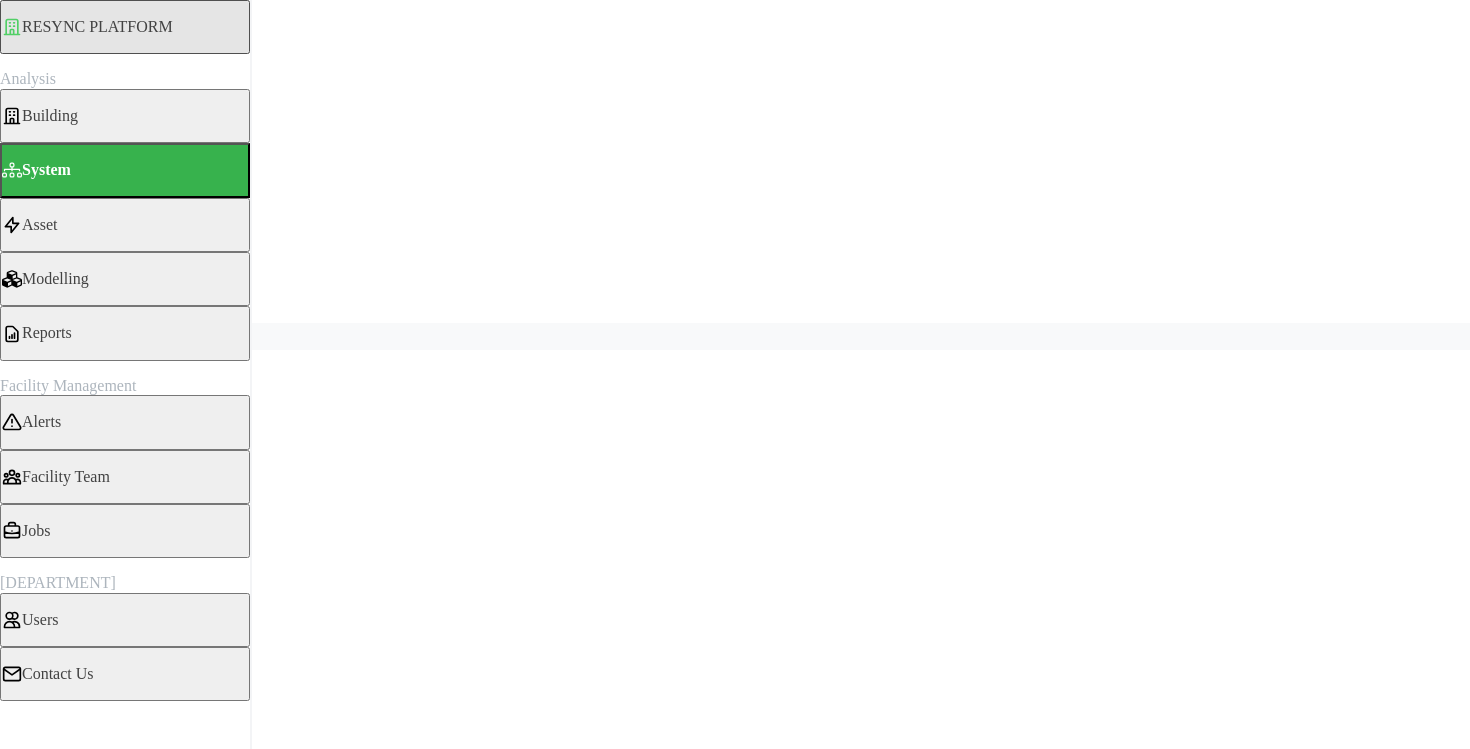 click on "Data displayed below reflects the latest information and won't change with date adjustments. Air Handling Unit Asset Location Thermal Energy Usage Sensor (kWh) Discharge Air Temperature Sensor Return Air Temperature Sensor Return Air Temperature Setpoint AHU-L1-01 Level 01 2 17.849 21.281 21 AHU-L1-02 Level 01 1 18.613 18.875 0 1  -  2  of  2 1 Fan Coil Unit Asset Location Electrical Energy Usage Sensor absolute (Phase ABC) (kWh) Active Power Sensor real (Phase ABC) (kW) Cooling Demand Sensor Current Sensor real (Phase A) (A) FCU-L1-01 Level 01 5.31 0.127 - 0.542 FCU-L1-01a Level 01 5.12 0.122 - 1.058 FCU-L1-02 Level 01 - - - - FCU-L1-03 Level 01 - - - - FCU-L1-04 Level 01 - - - - FCU-L1-05 Level 01 1.68 0.04 - 0.36 FCU-L1-06 Level 01 - - - - 1  -  7  of  7 1 IAQ Sensor Equipment Asset Location Battery Level Status (%) Predicted Mean Vote Sensor (一) CO2 Level Sensor (PPM) Zone Air Humidity Sensor (%) Level 01 between two tanks Level 01 81 - 483 72 Level 01 inside cove restaurant Level 01 81 - 402 68.5 81 -" at bounding box center [735, 1429] 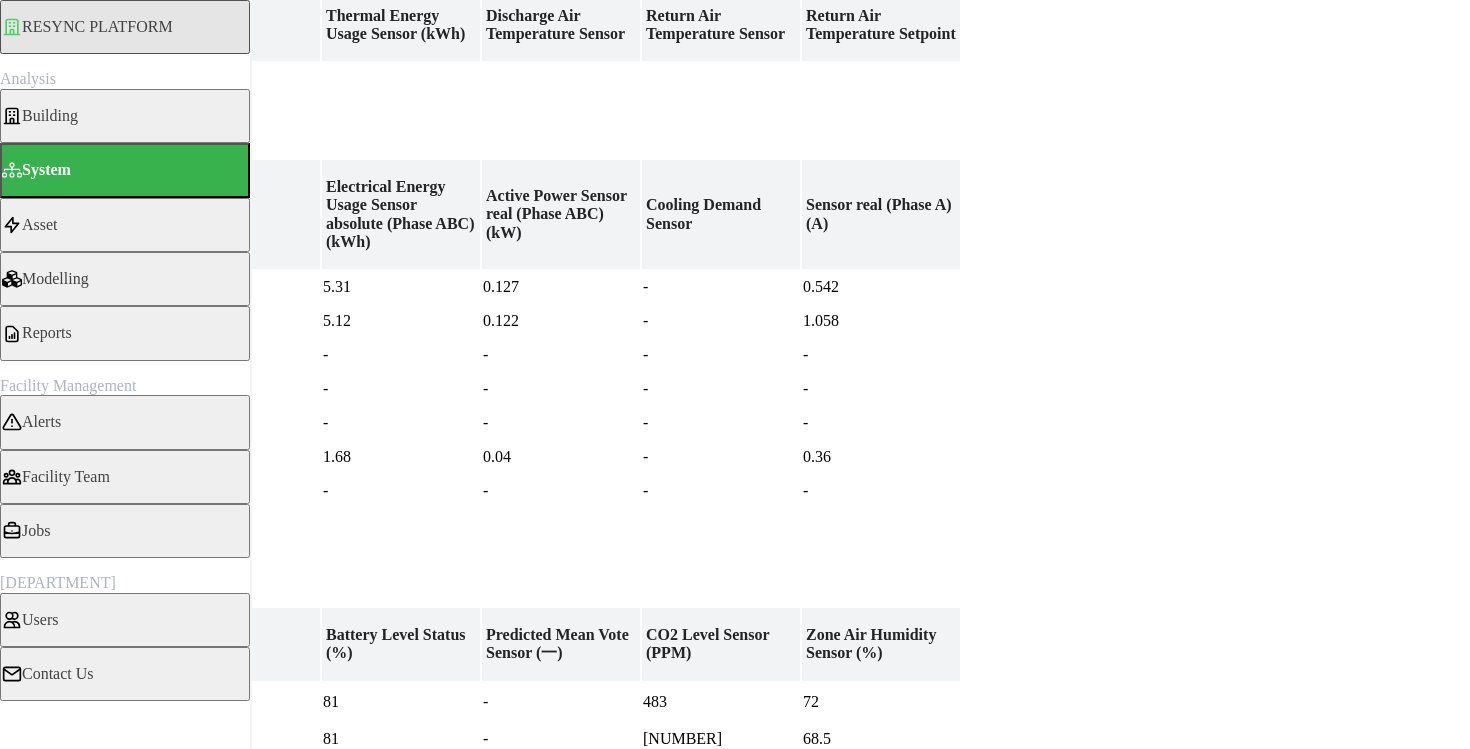 scroll, scrollTop: 0, scrollLeft: 0, axis: both 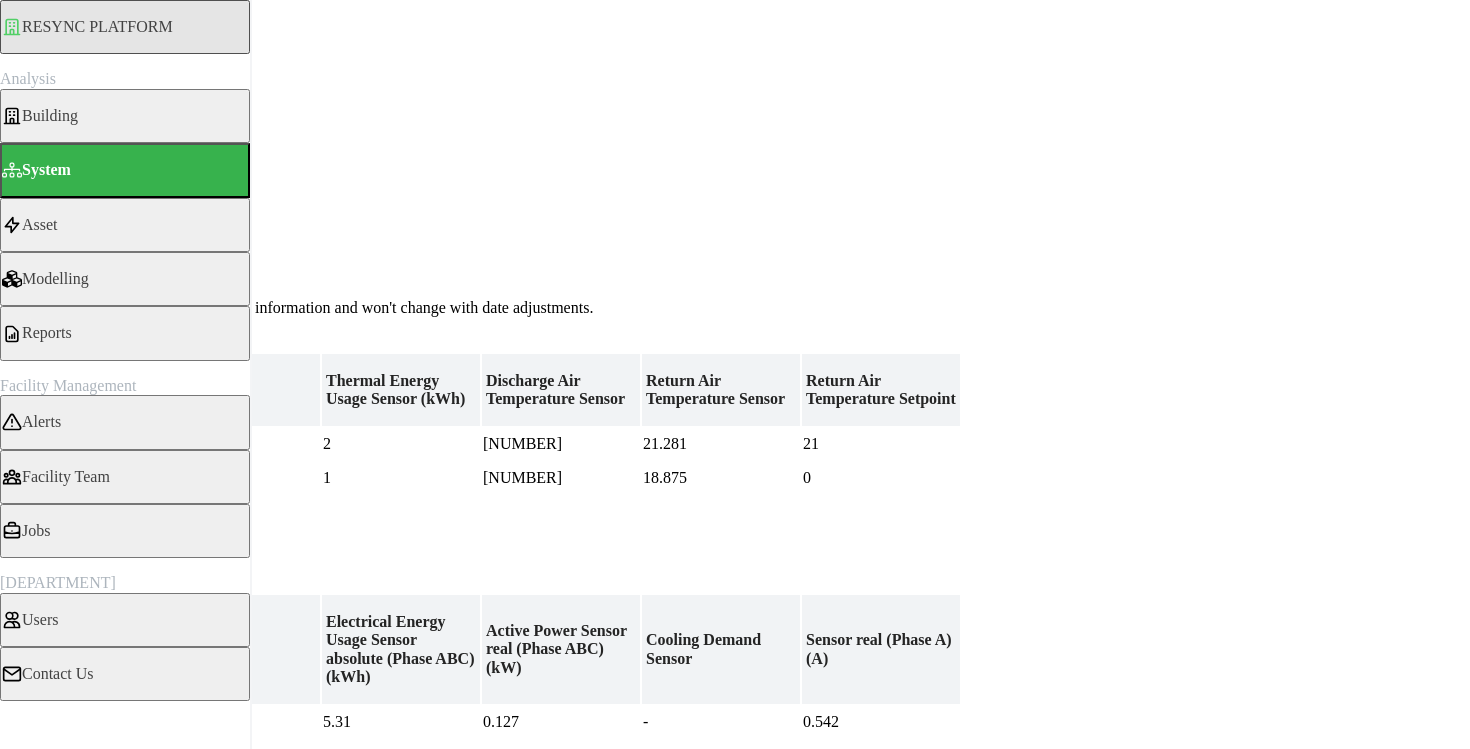 click on "01 [MONTH] [YEAR] - 01 [MONTH] [YEAR]" at bounding box center [100, 236] 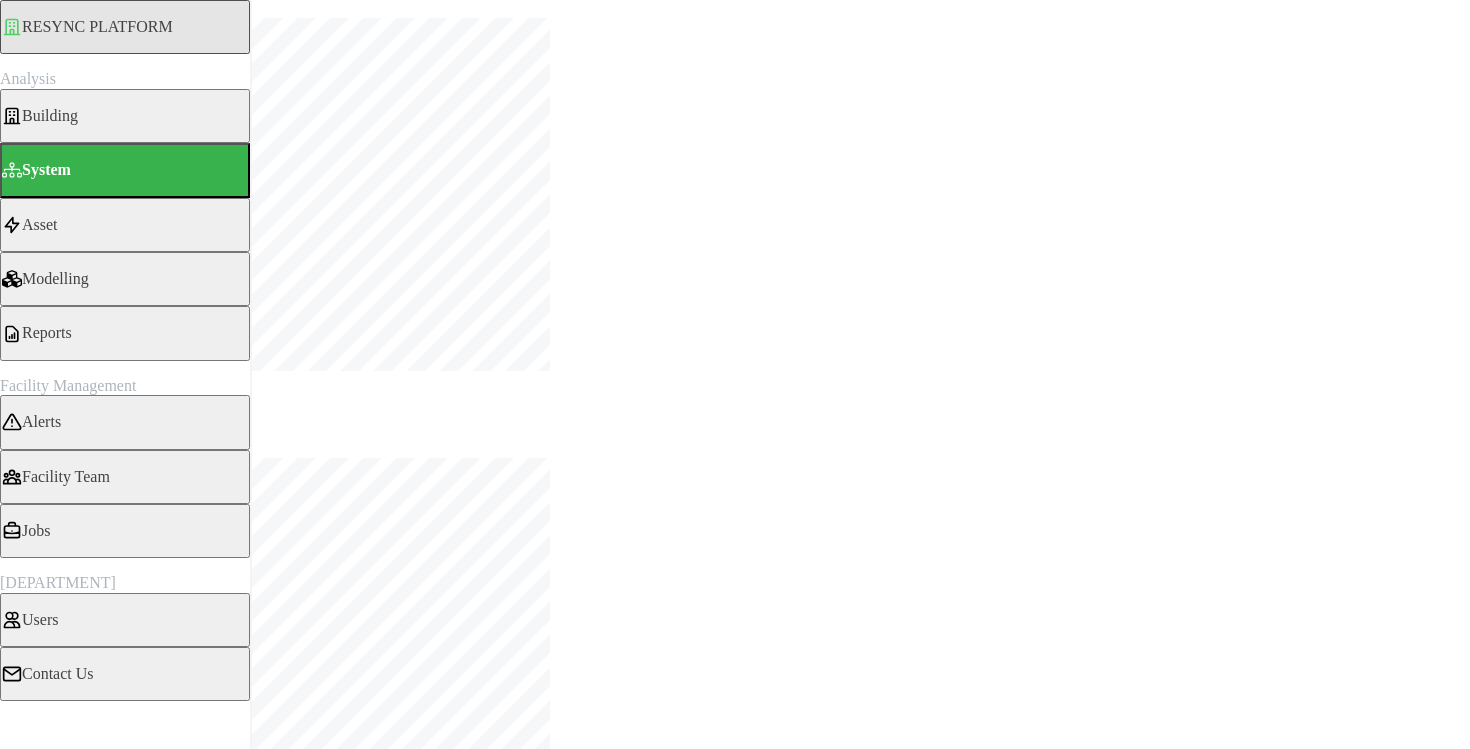 scroll, scrollTop: 261, scrollLeft: 0, axis: vertical 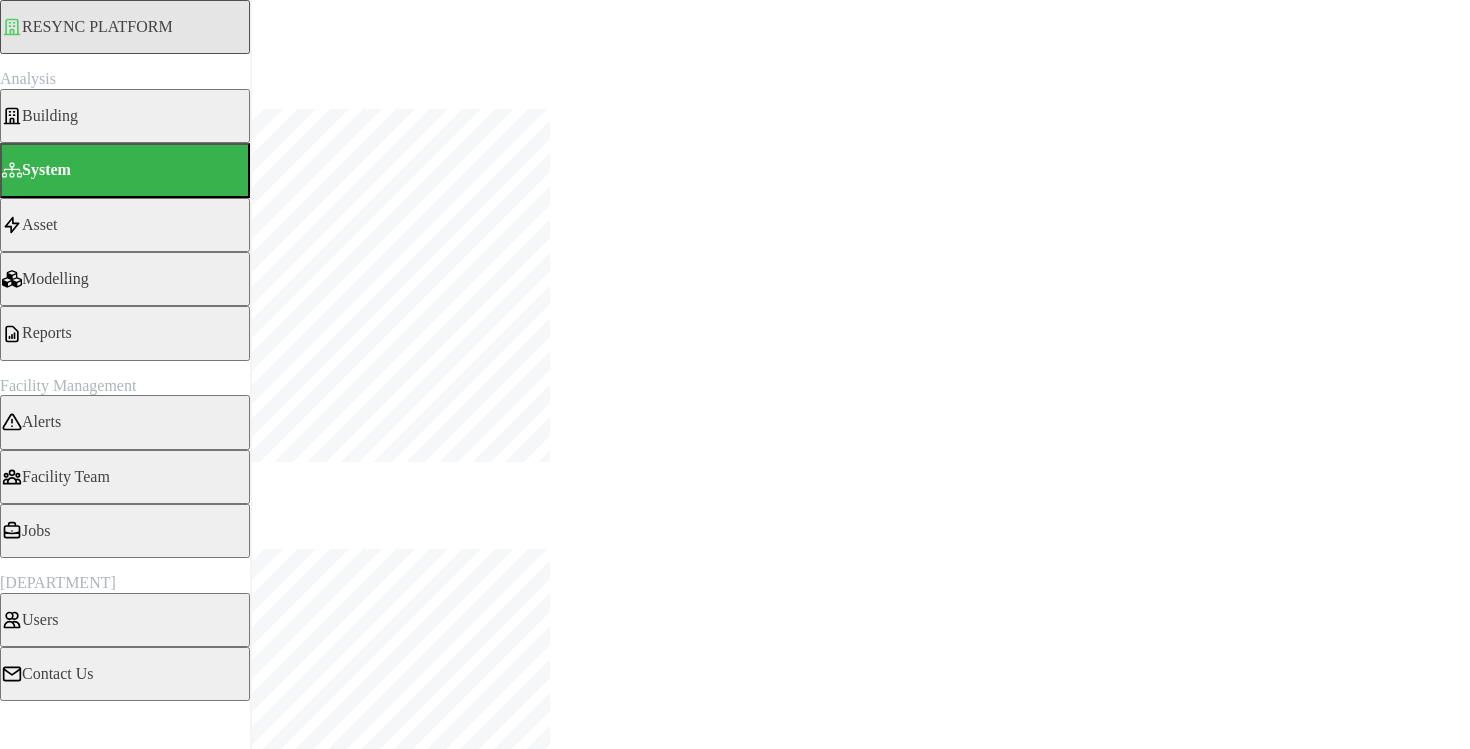 click on "Reports" at bounding box center (125, 333) 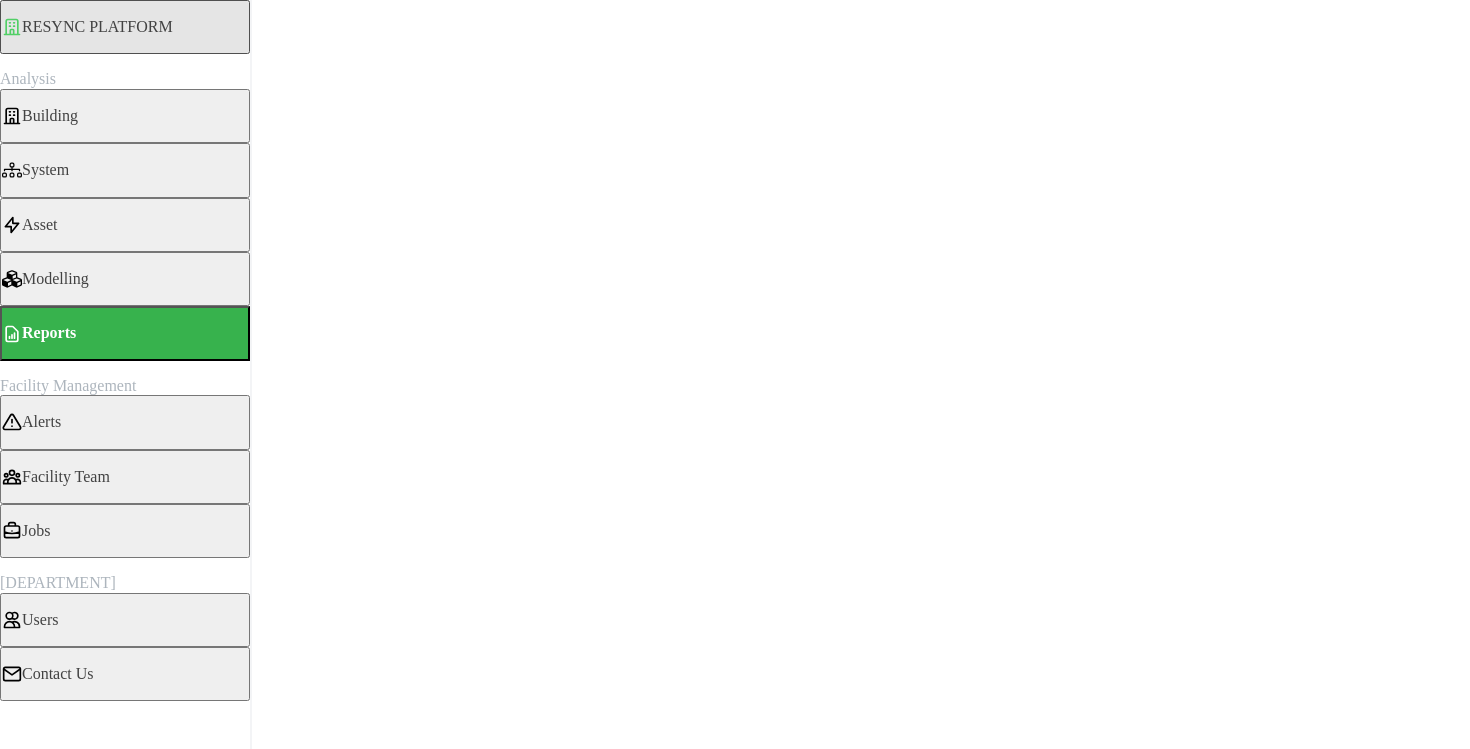 scroll, scrollTop: 0, scrollLeft: 0, axis: both 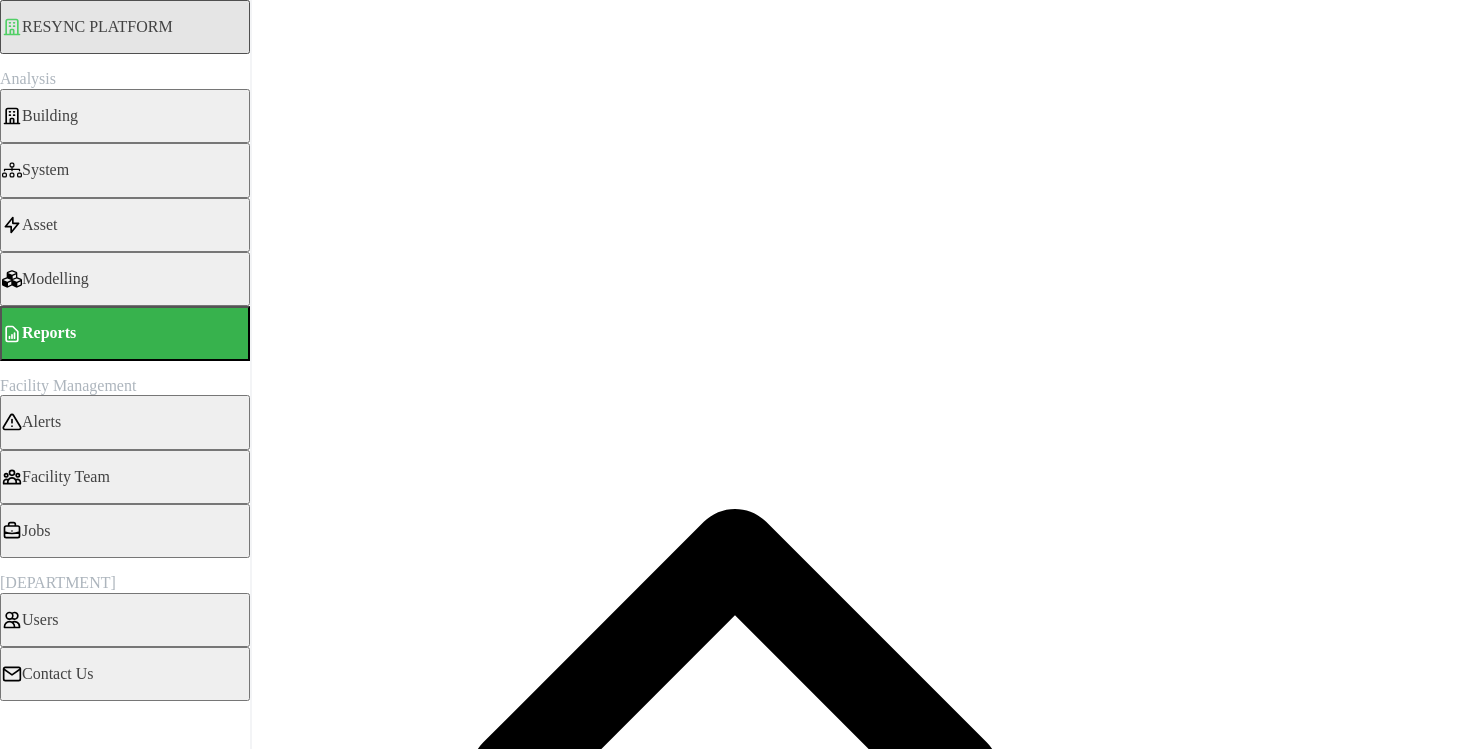 click on "File Name Start date End date 0  -  0  of  0" at bounding box center (735, 975) 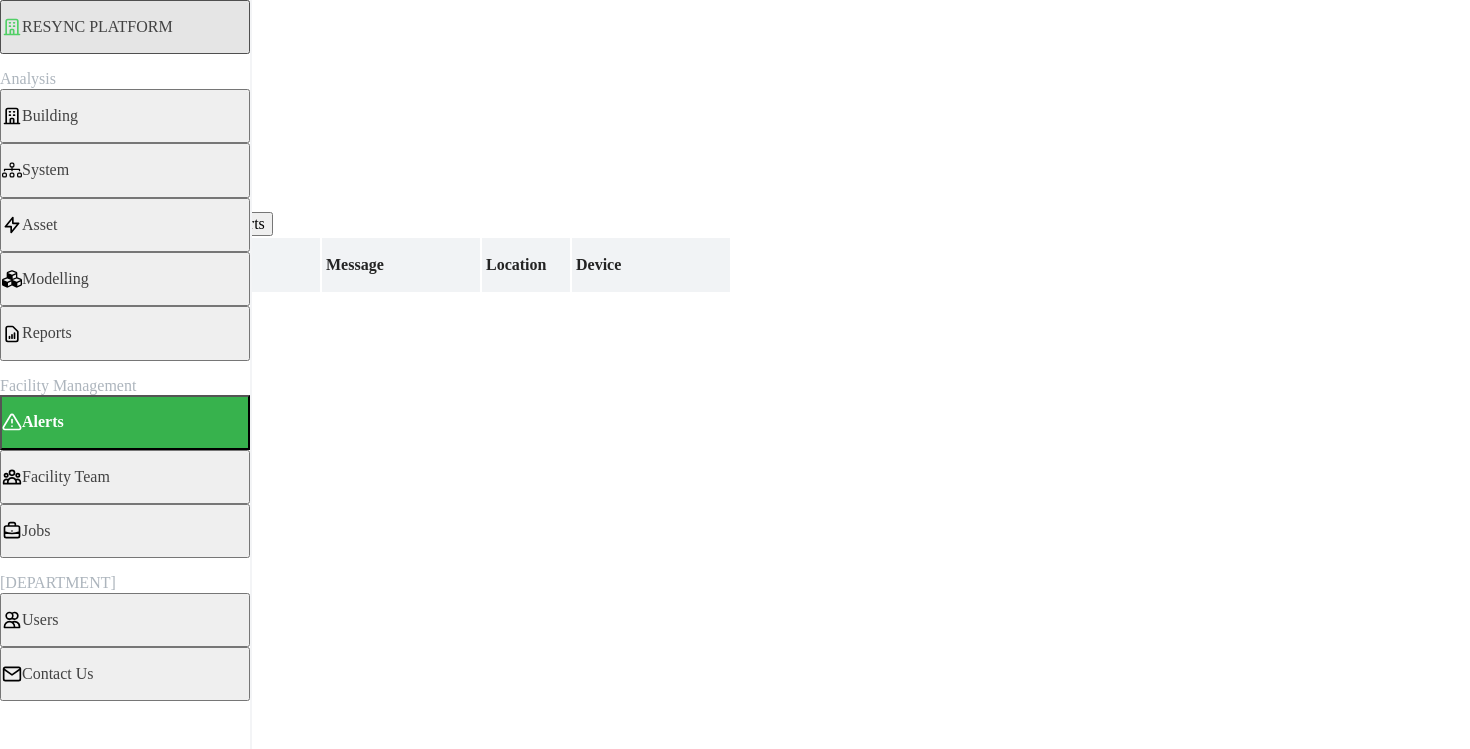 click on "Facility Team" at bounding box center (66, 477) 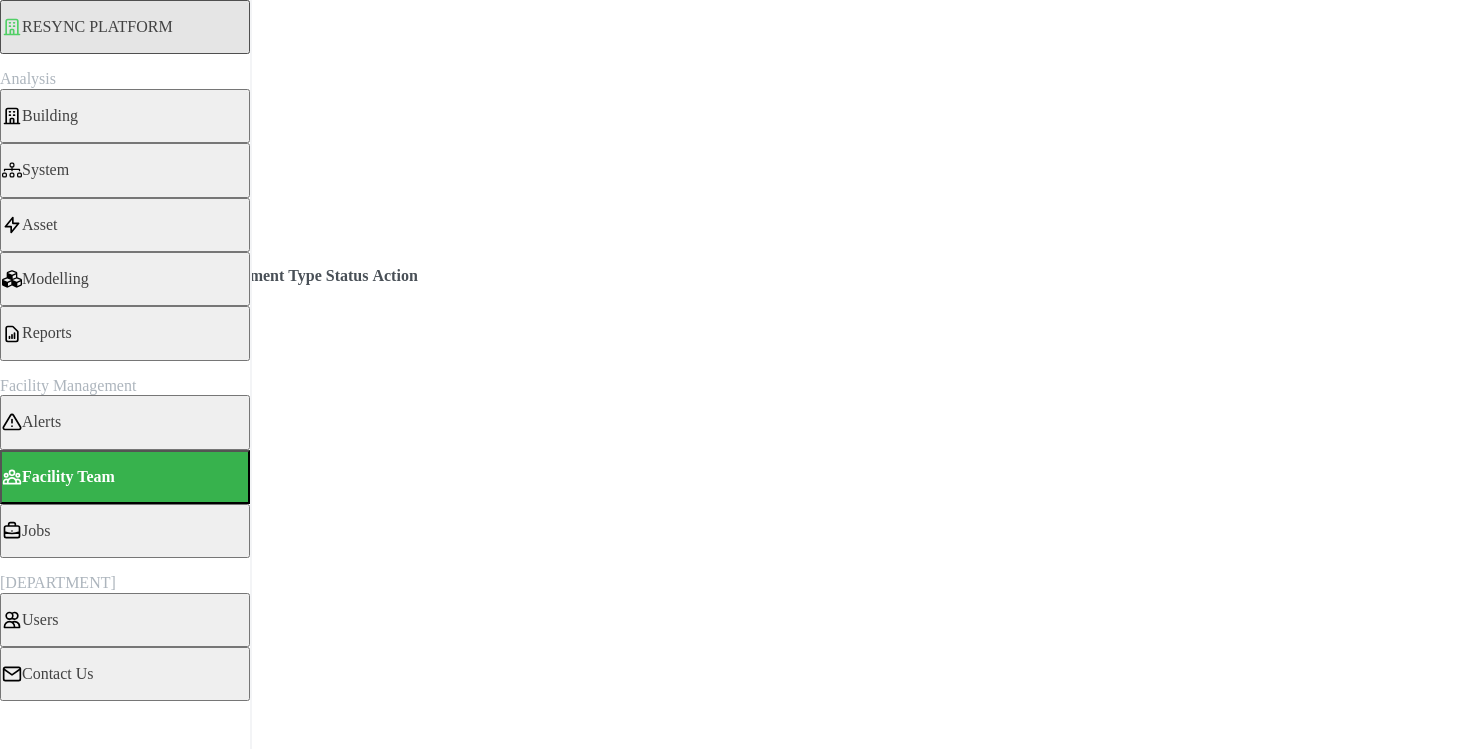 click on "Building" at bounding box center [125, 116] 